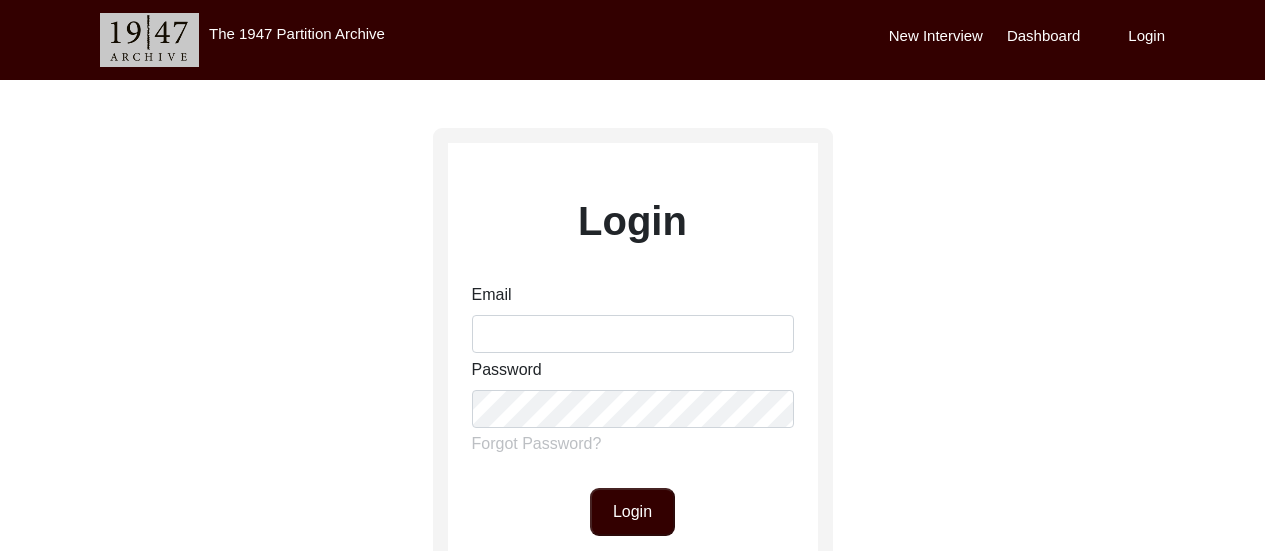 scroll, scrollTop: 0, scrollLeft: 0, axis: both 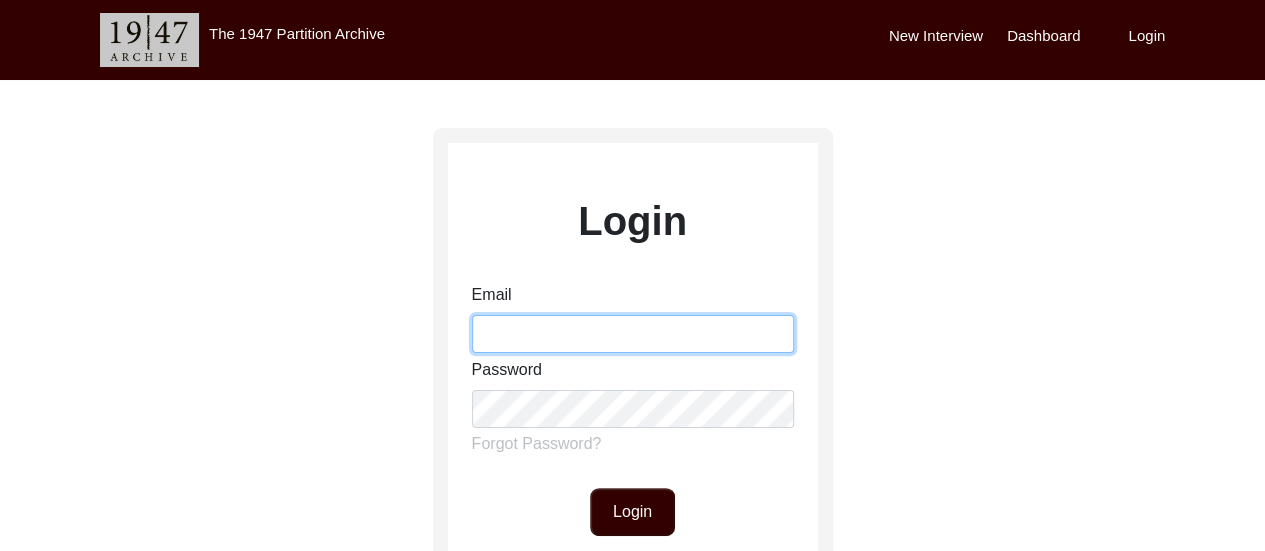 click on "Email" at bounding box center [633, 334] 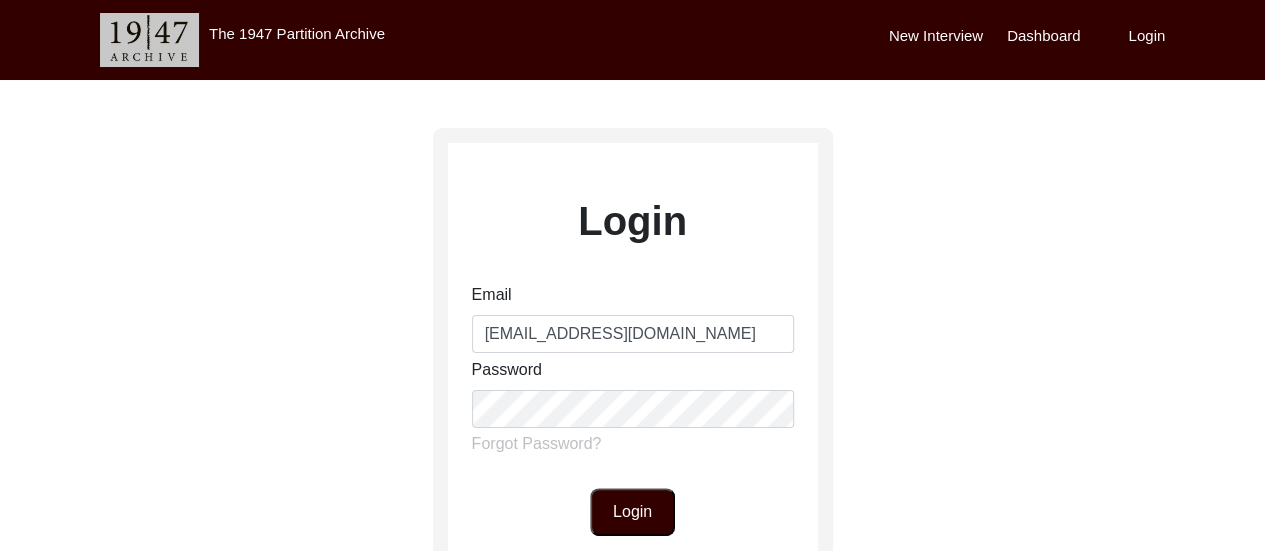 click on "Login" 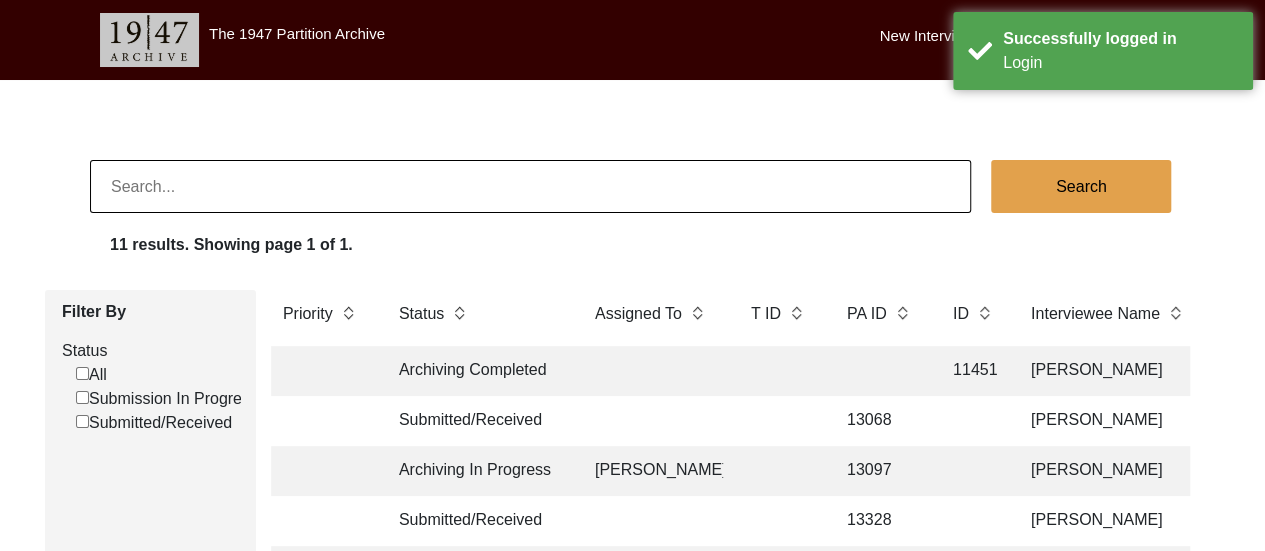 click on "Search 11 results. Showing page 1 of 1. Filter By Status  All   Submission In Progress   Submitted/Received  Priority Status Assigned To T ID PA ID ID Interviewee Name Interviewer Interview location (City, State/Province, Country) Interview Date Gender of interviewee Interviewee Date of Birth Interviewee Religion Interview Languages "Migrated From (Village/City, State, Country)" "Migrated To (Village/City, State, Country)" POST Form Summary RELEASE Form # Photos of interview Video/Audio Received B-Roll Received Doc & Video confirm email sent Archiving Completed 11451 [PERSON_NAME] [PERSON_NAME] [GEOGRAPHIC_DATA], [GEOGRAPHIC_DATA], [GEOGRAPHIC_DATA] [DATE] [DEMOGRAPHIC_DATA] n/a [DEMOGRAPHIC_DATA] Bengali Munshiganj, [GEOGRAPHIC_DATA], [GEOGRAPHIC_DATA] [GEOGRAPHIC_DATA], [GEOGRAPHIC_DATA], [GEOGRAPHIC_DATA] yes Submitted/Received 13068 [PERSON_NAME] [PERSON_NAME] [GEOGRAPHIC_DATA], [GEOGRAPHIC_DATA], [GEOGRAPHIC_DATA] [DATE] [DEMOGRAPHIC_DATA] [DATE] [DEMOGRAPHIC_DATA] Bengali n/a n/a Archiving In Progress [PERSON_NAME] 13097 [PERSON_NAME] [PERSON_NAME] Dum Dum, [GEOGRAPHIC_DATA], [GEOGRAPHIC_DATA] [DATE] [DEMOGRAPHIC_DATA] n/a [DEMOGRAPHIC_DATA] Bengali yes" 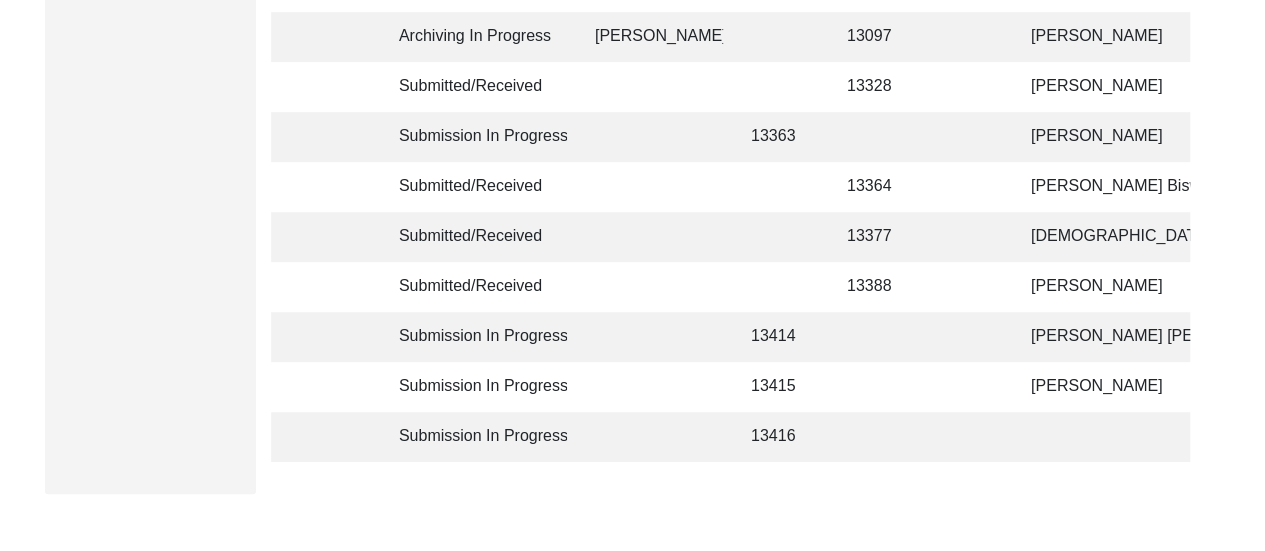 scroll, scrollTop: 440, scrollLeft: 0, axis: vertical 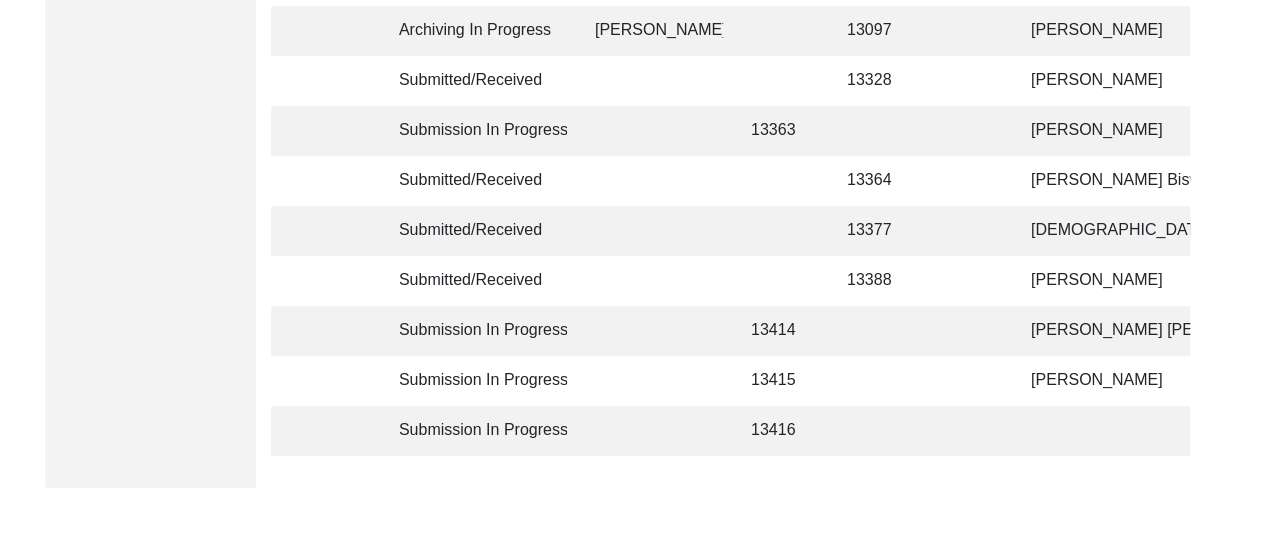 click 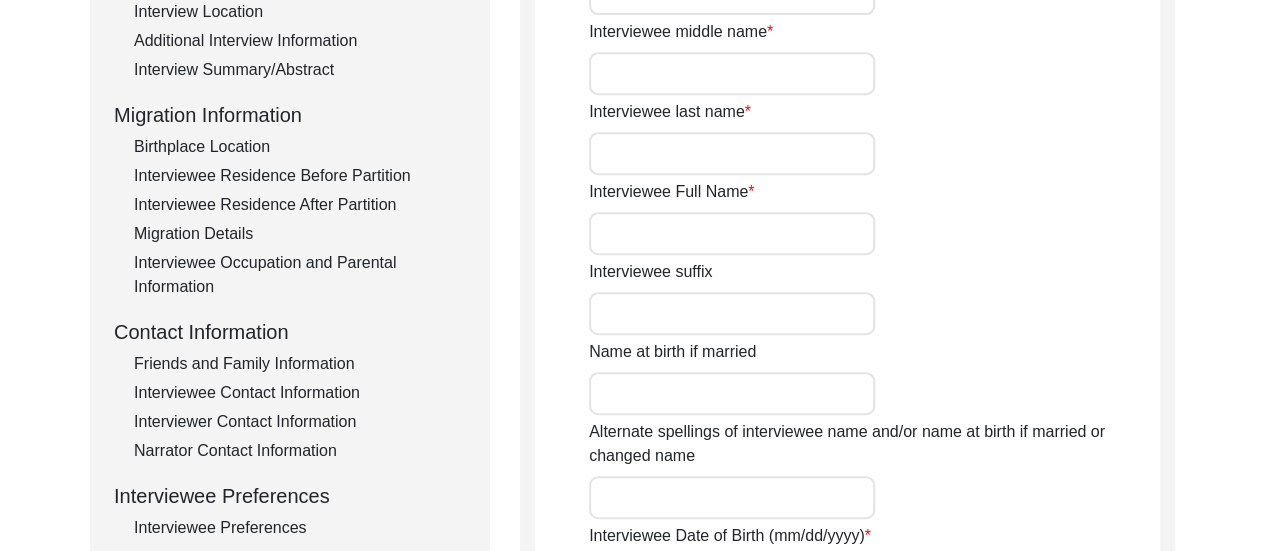 type on "Ramesh" 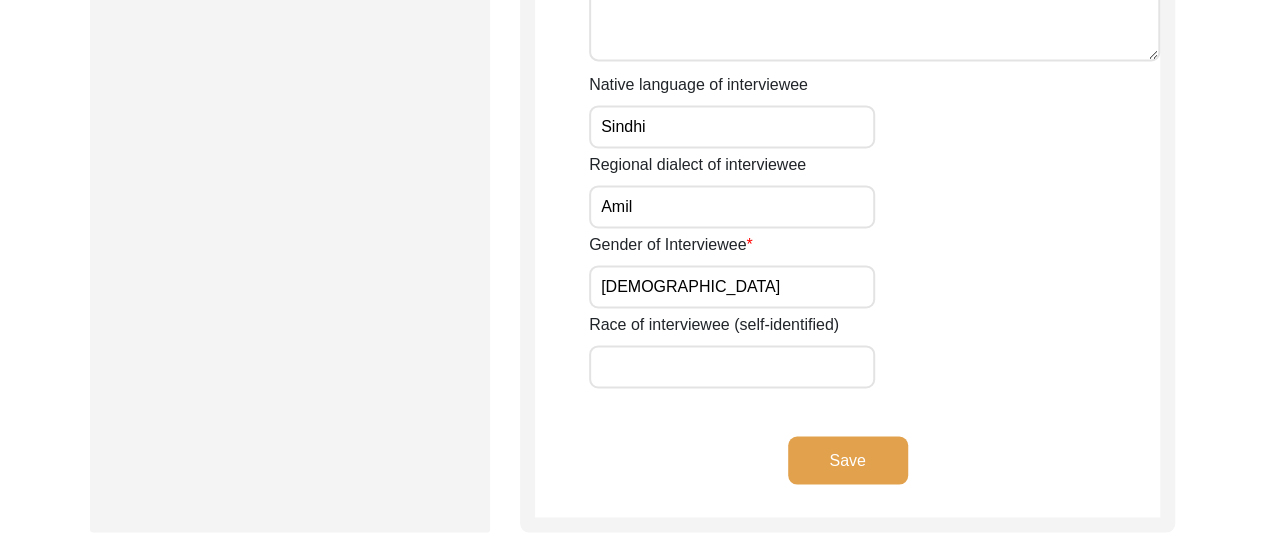 scroll, scrollTop: 1520, scrollLeft: 0, axis: vertical 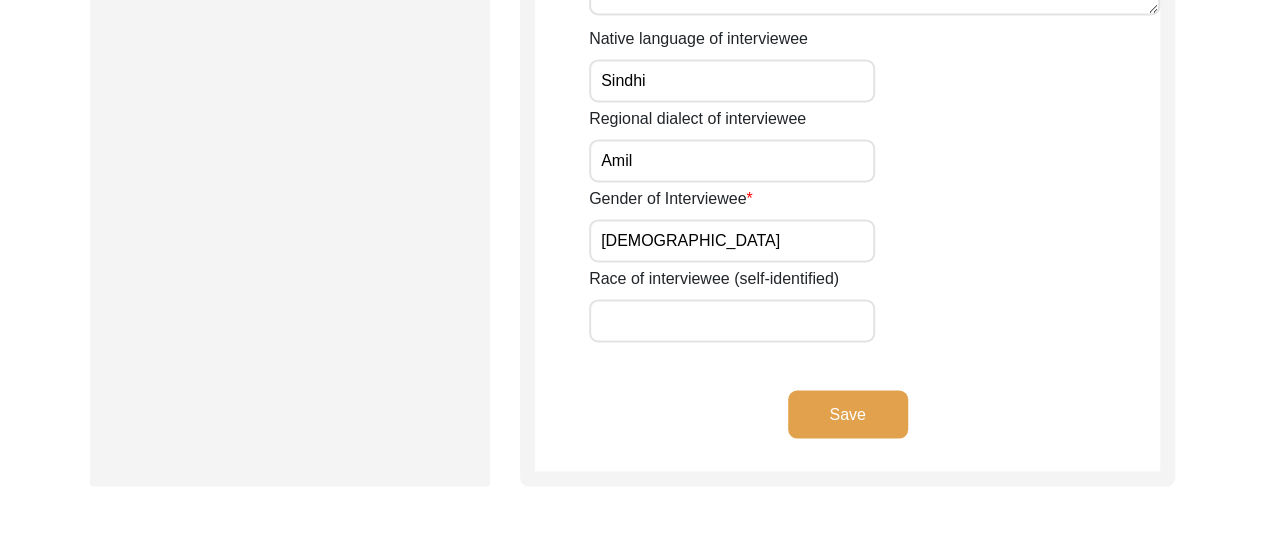 click on "Save" 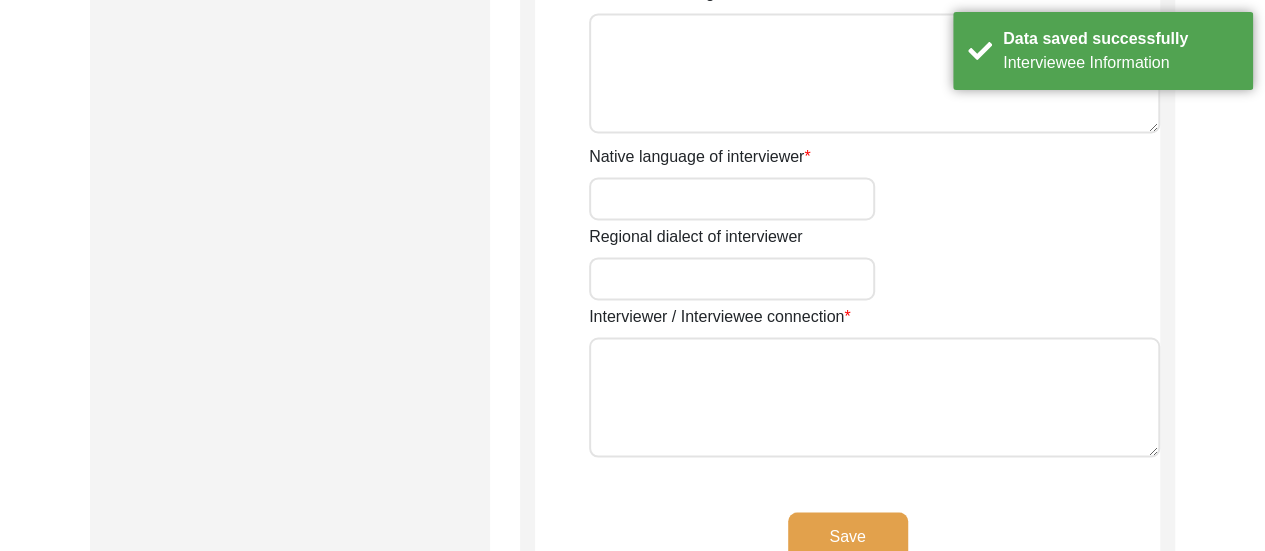 type on "[PERSON_NAME]" 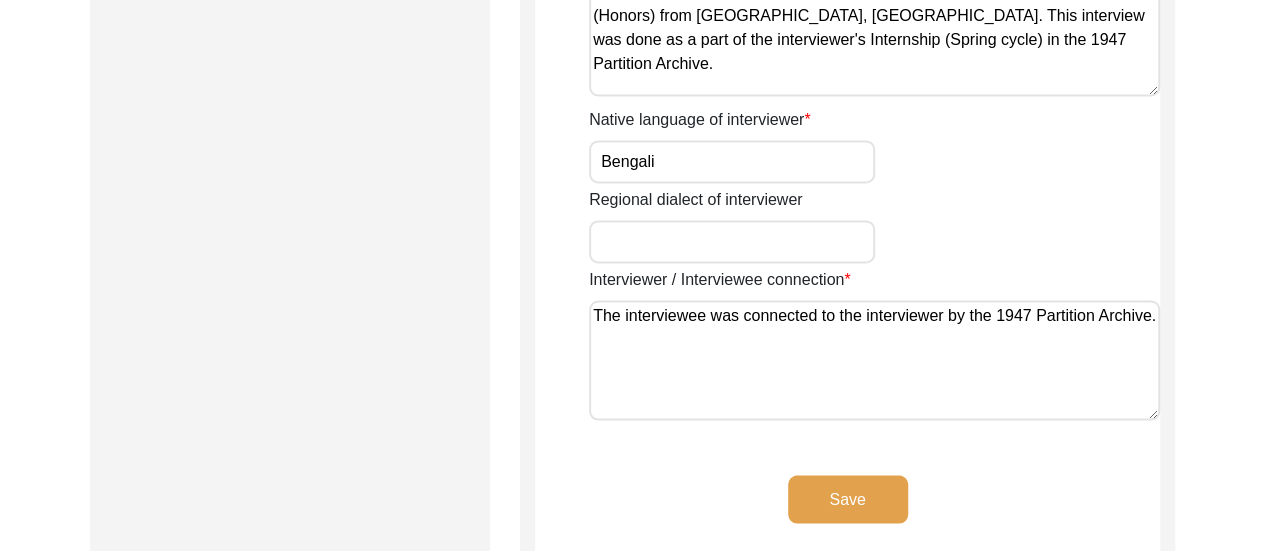 scroll, scrollTop: 1560, scrollLeft: 0, axis: vertical 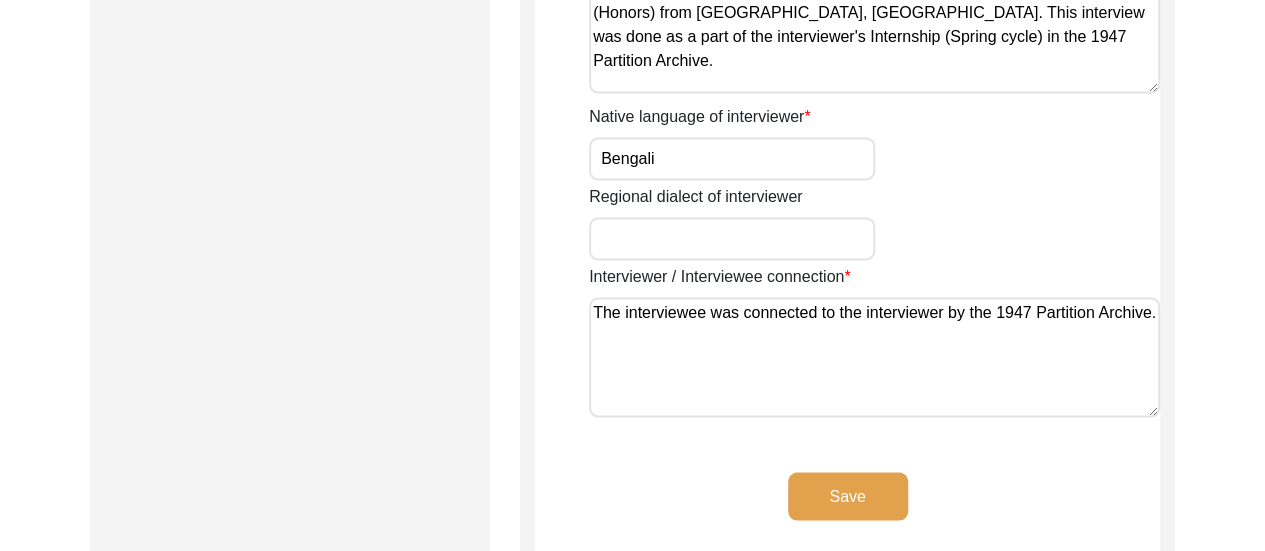 click on "Save" 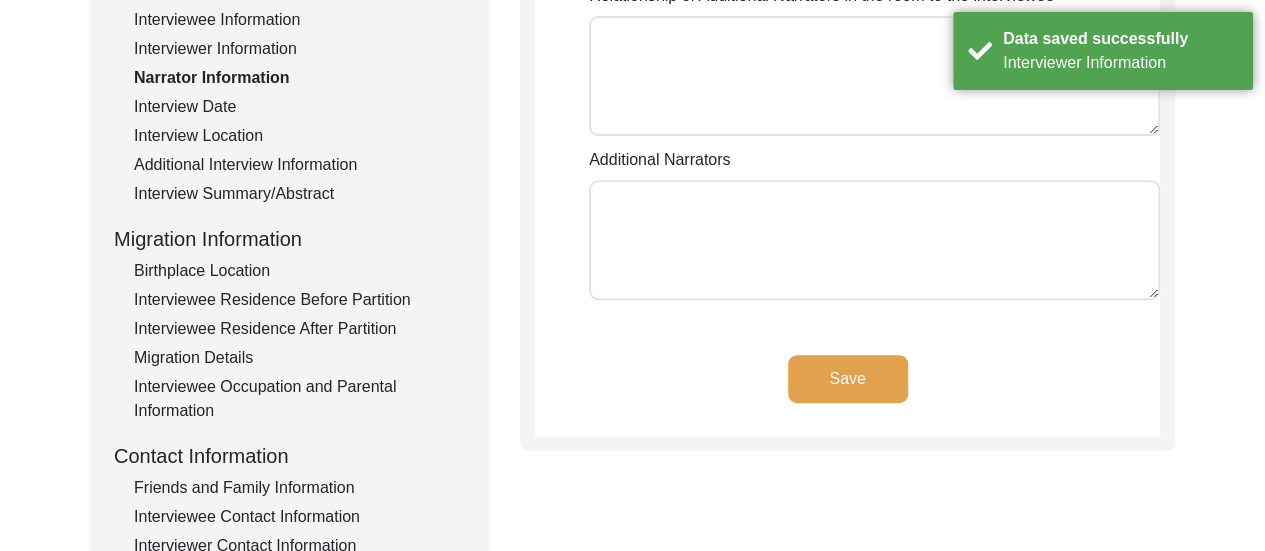 scroll, scrollTop: 254, scrollLeft: 0, axis: vertical 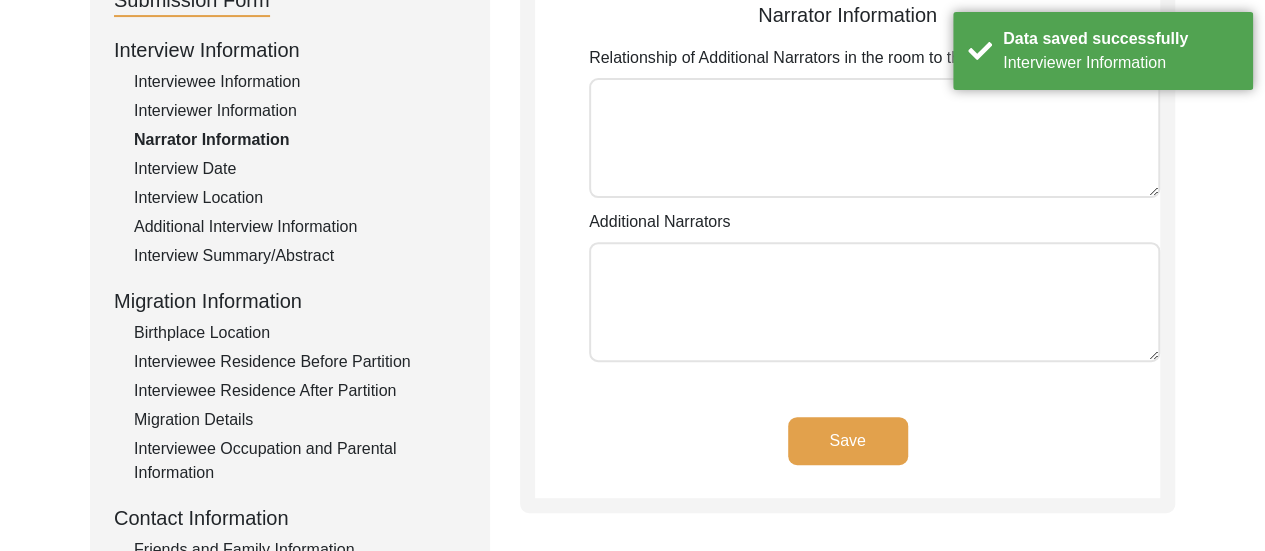 click on "Save" 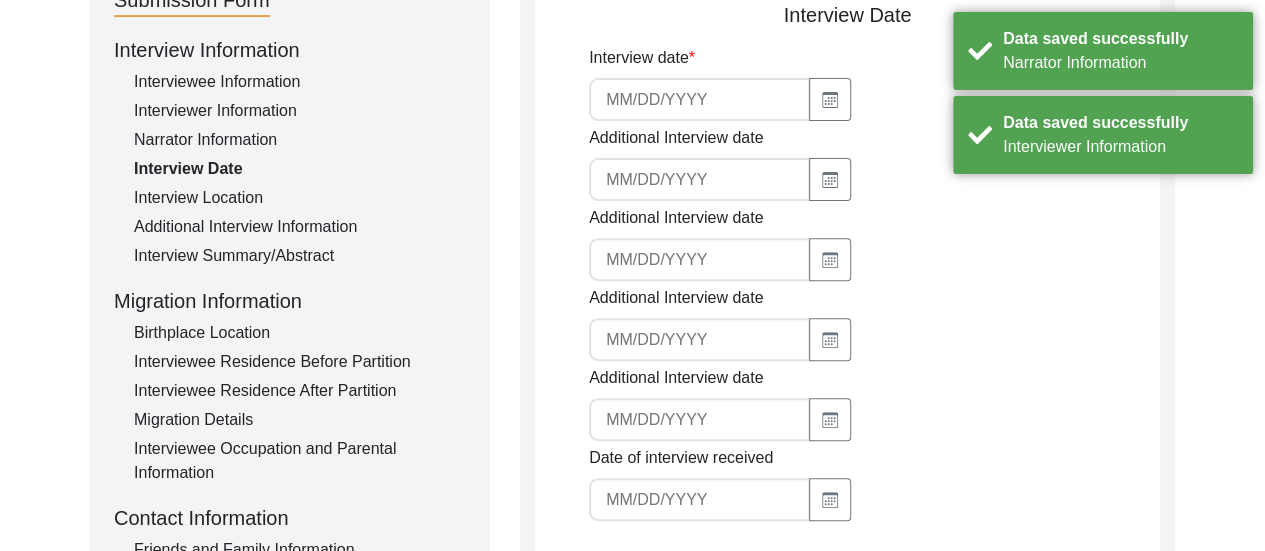 type on "[DATE]" 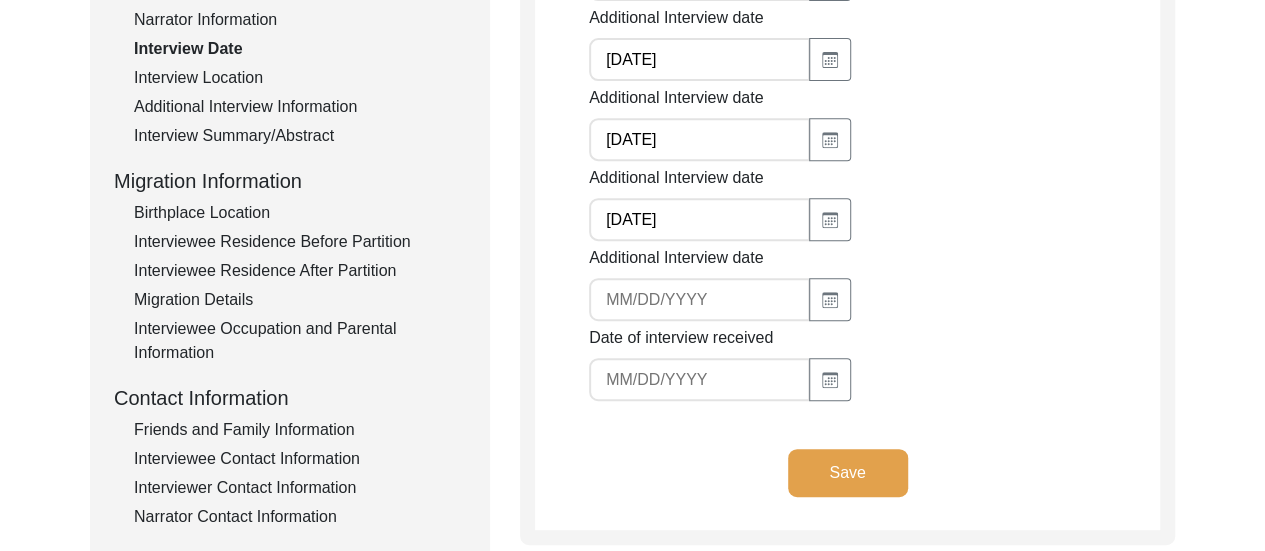 scroll, scrollTop: 414, scrollLeft: 0, axis: vertical 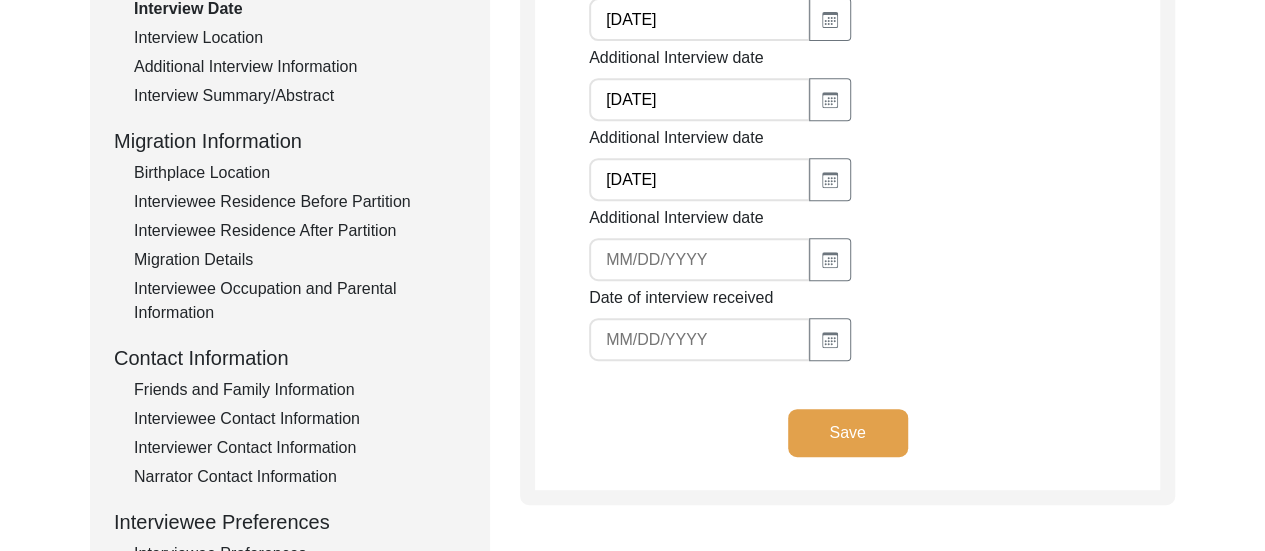 click on "Save" 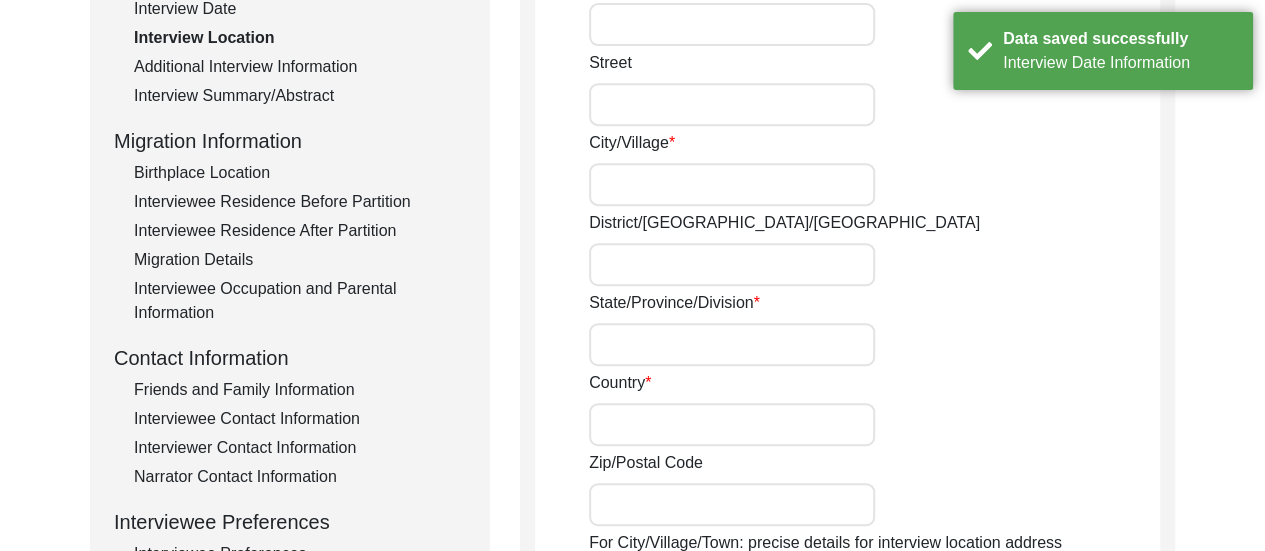 radio on "true" 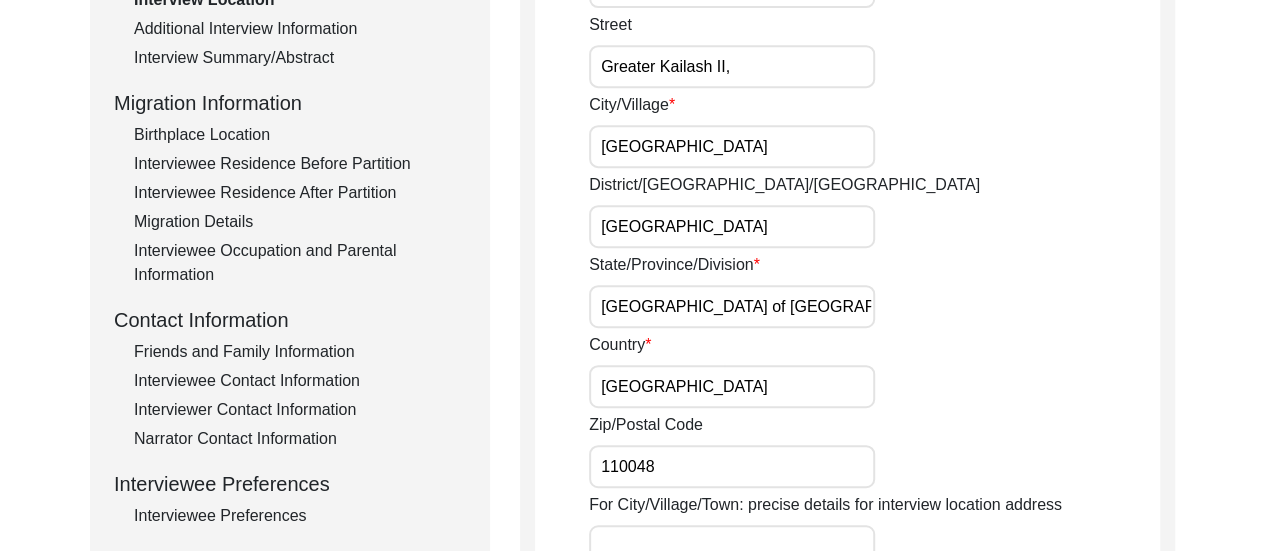 scroll, scrollTop: 454, scrollLeft: 0, axis: vertical 